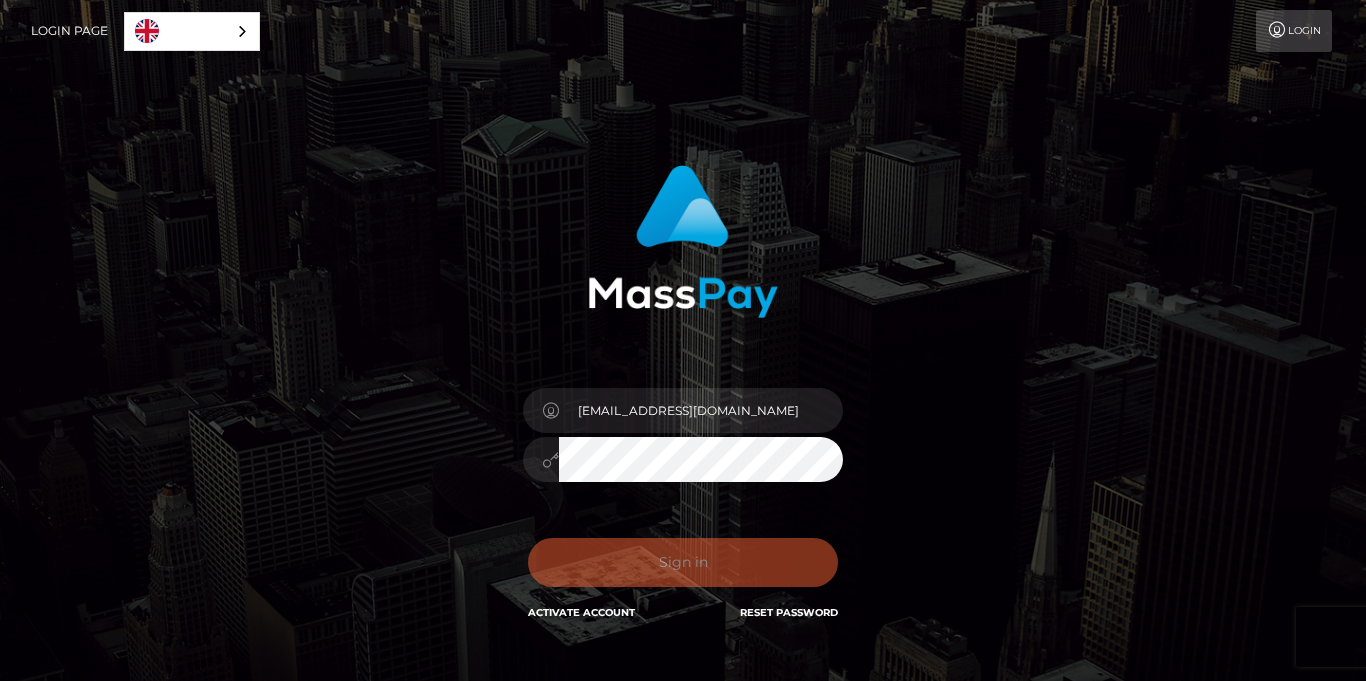 scroll, scrollTop: 0, scrollLeft: 0, axis: both 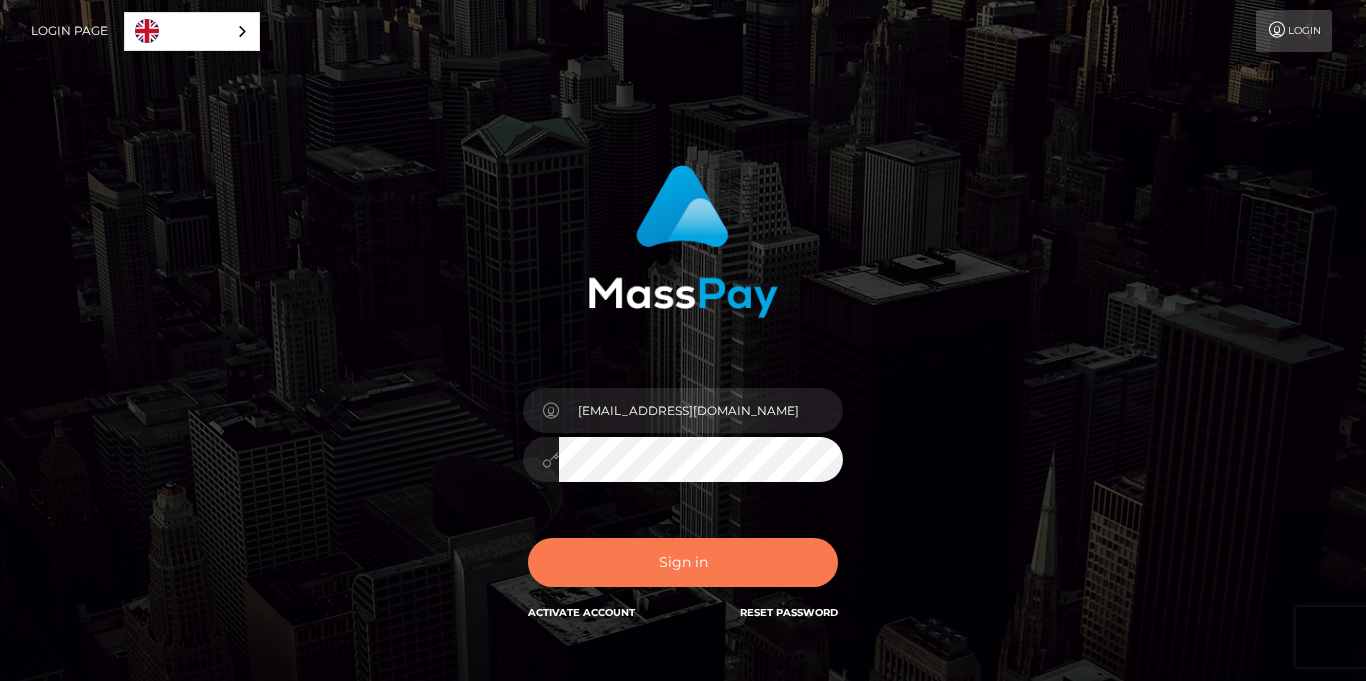 click on "Sign in" at bounding box center (683, 562) 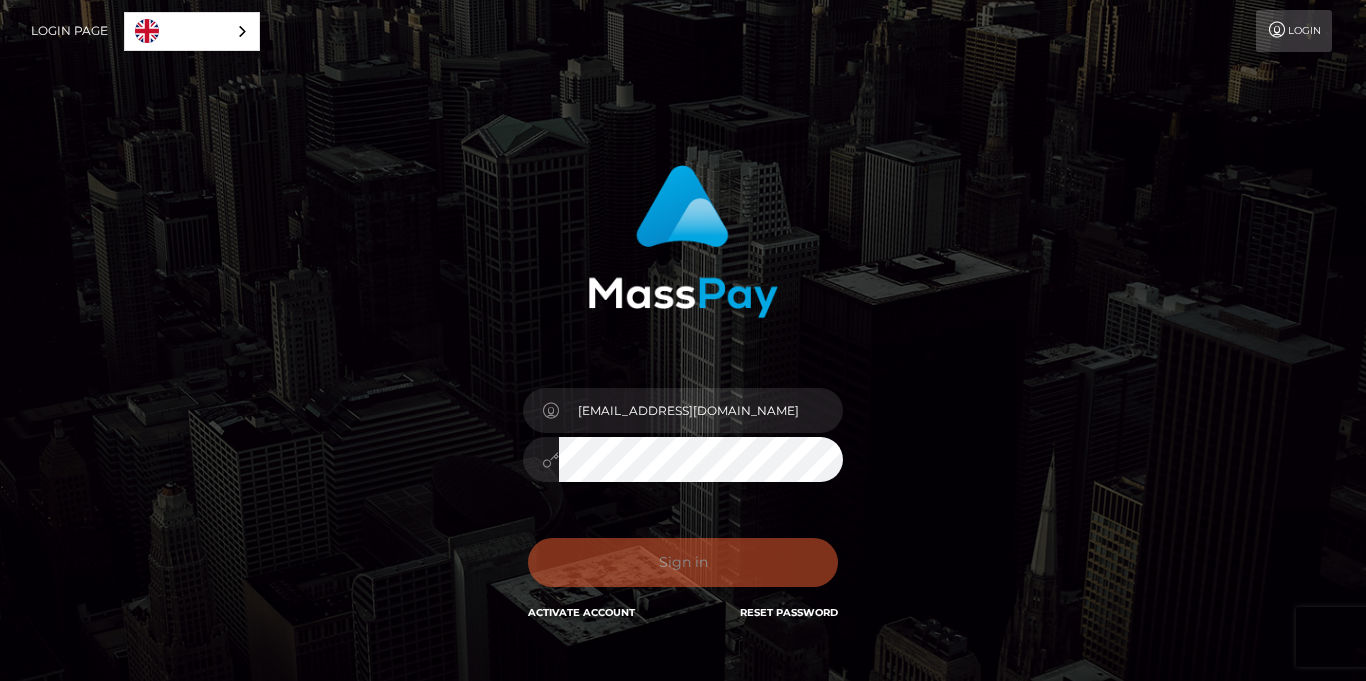 click on "Sign in
Activate
Account
Reset Password" at bounding box center [683, 570] 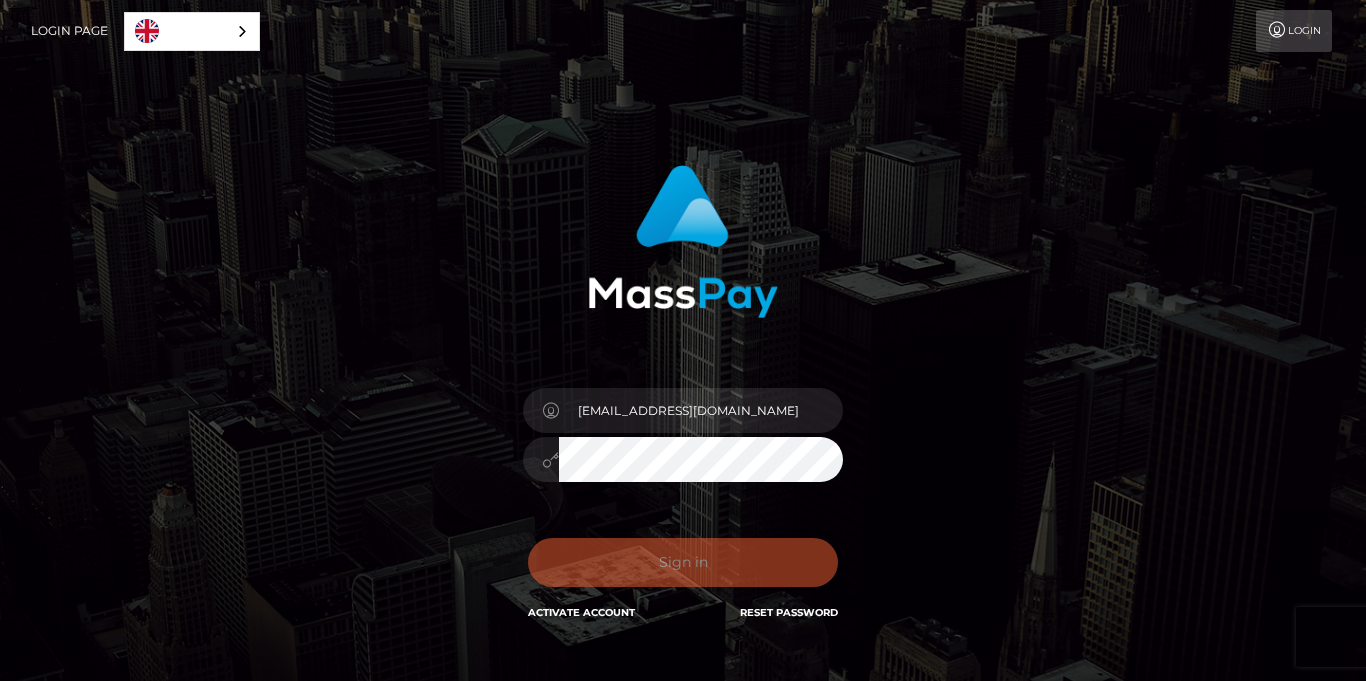 click on "Sign in
Activate
Account
Reset Password" at bounding box center (683, 570) 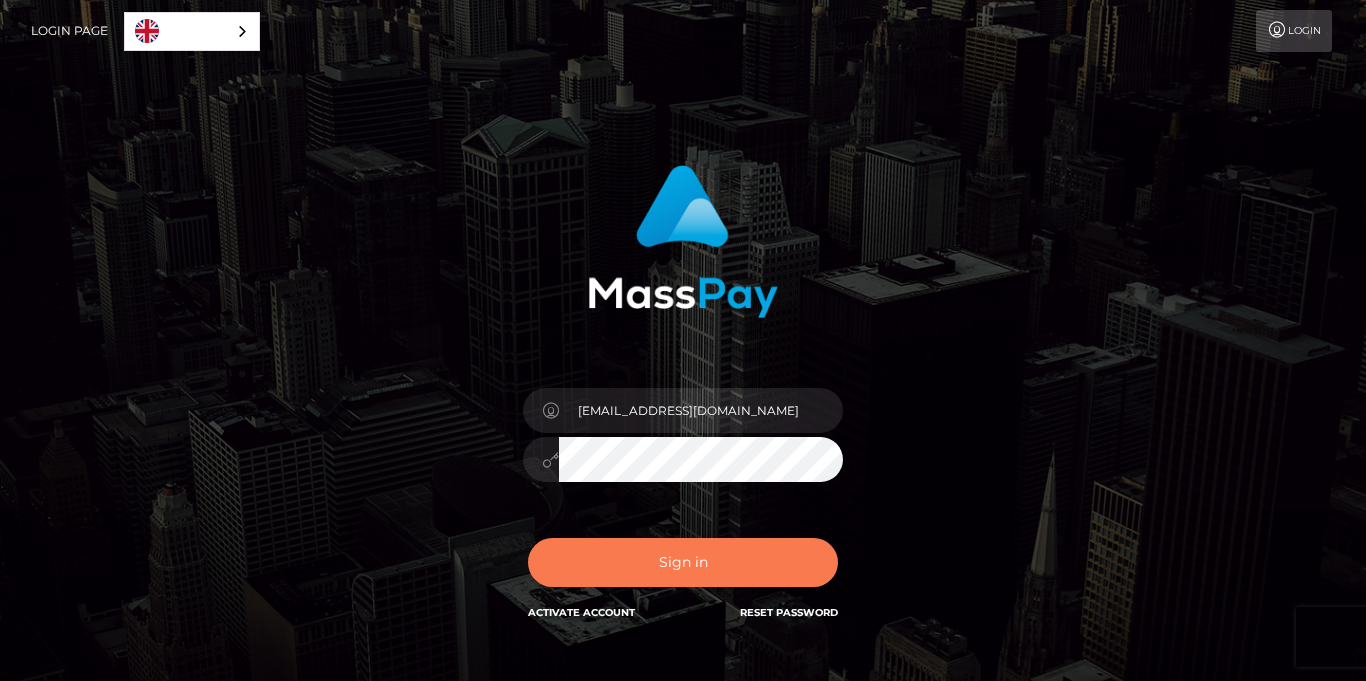click on "Sign in" at bounding box center [683, 562] 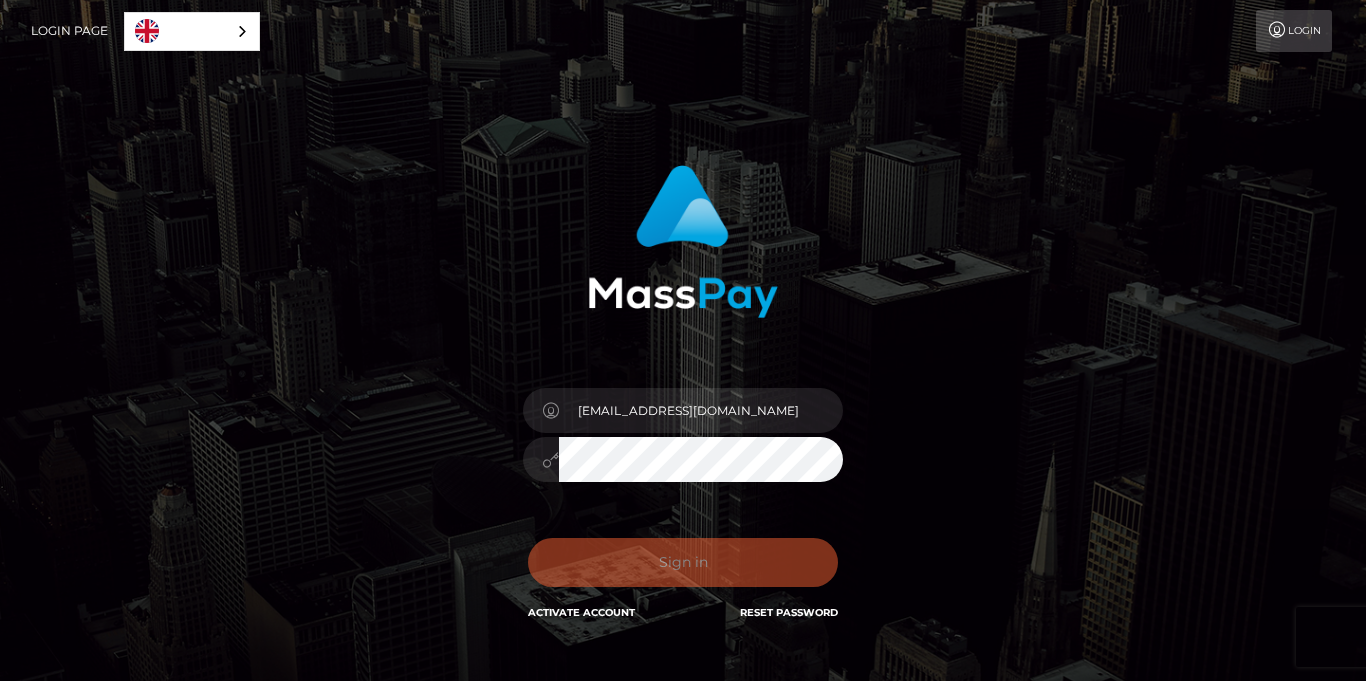click on "Sign in
Activate
Account
Reset Password" at bounding box center [683, 570] 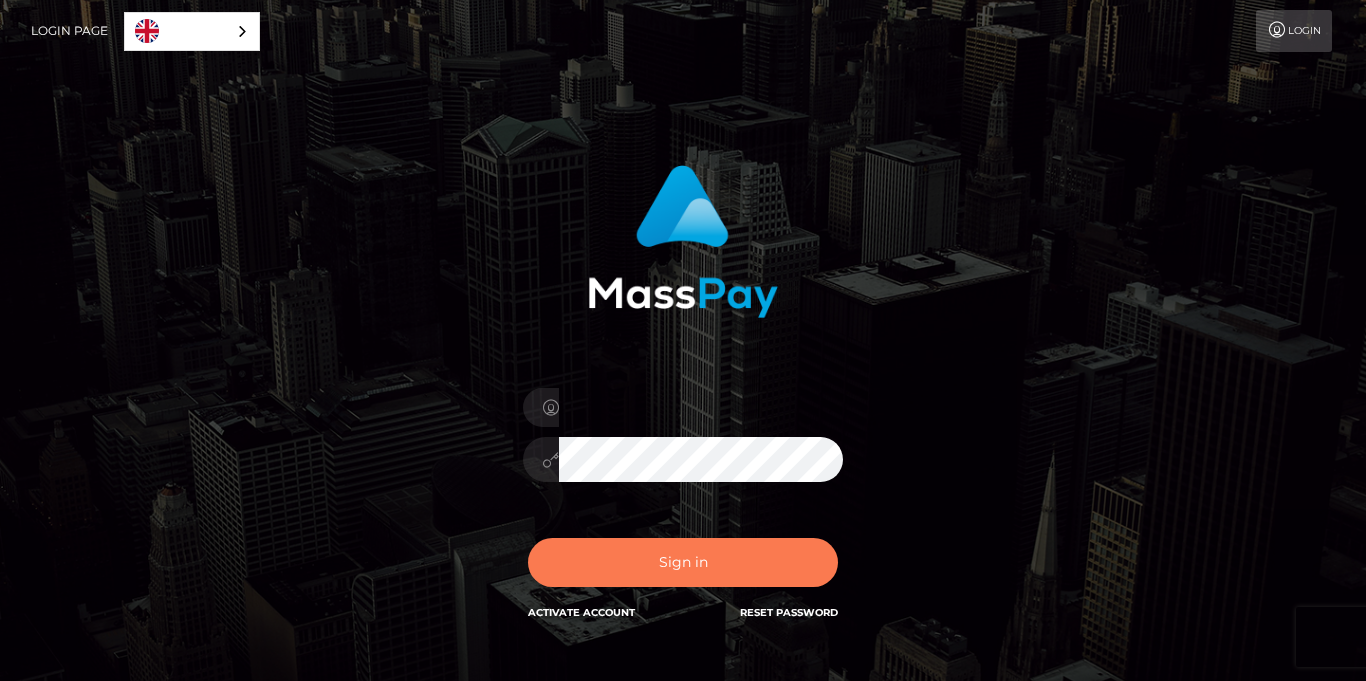 click on "Sign in" at bounding box center [683, 562] 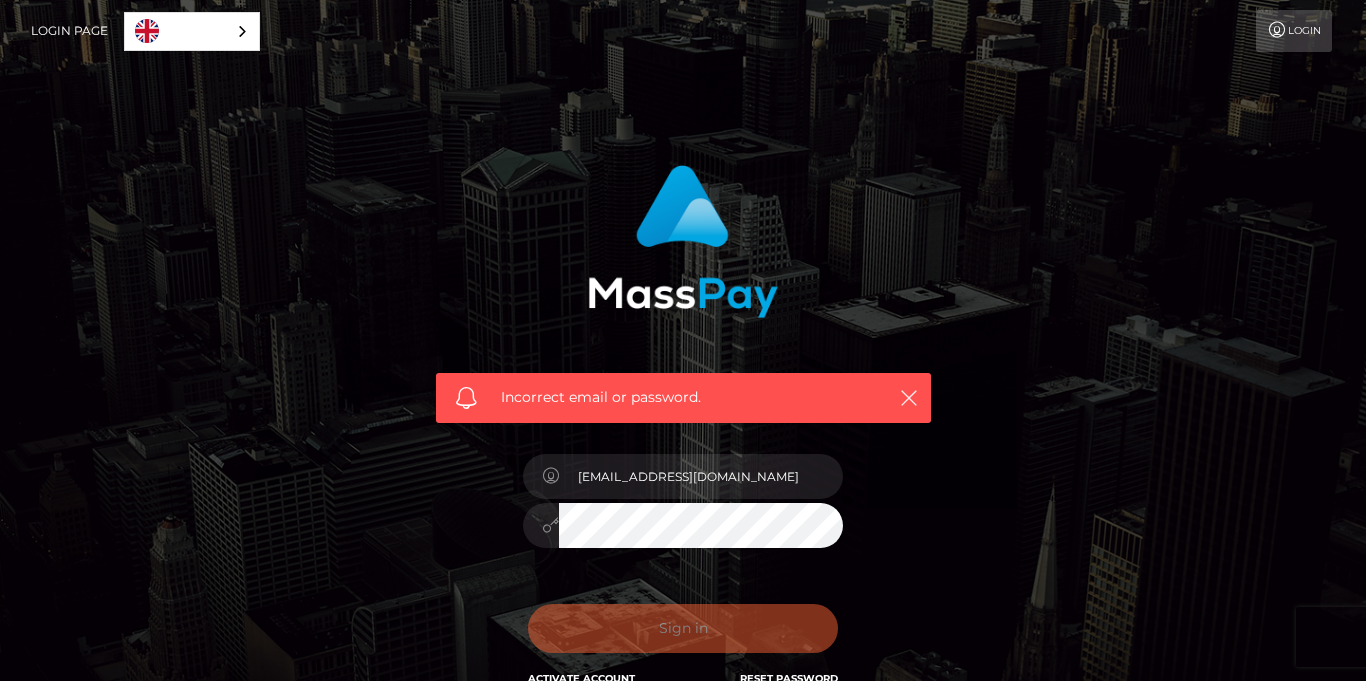 click on "Sign in
Activate
Account
Reset Password" at bounding box center [683, 636] 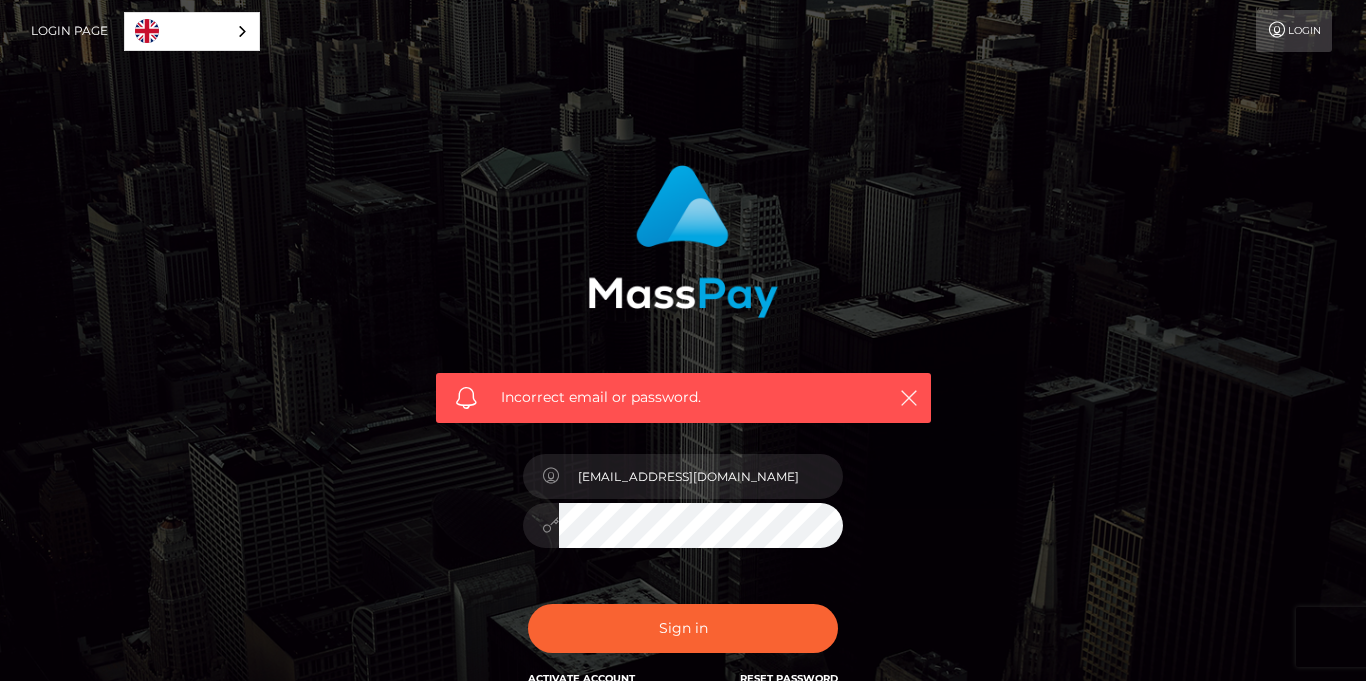 click on "Incorrect email or password.
In order to protect your account, we're utilizing the help of a captcha service. Your adblocker could be preventing the captcha from performing properly. Please disable the adblocker prior to logging in." at bounding box center [683, 286] 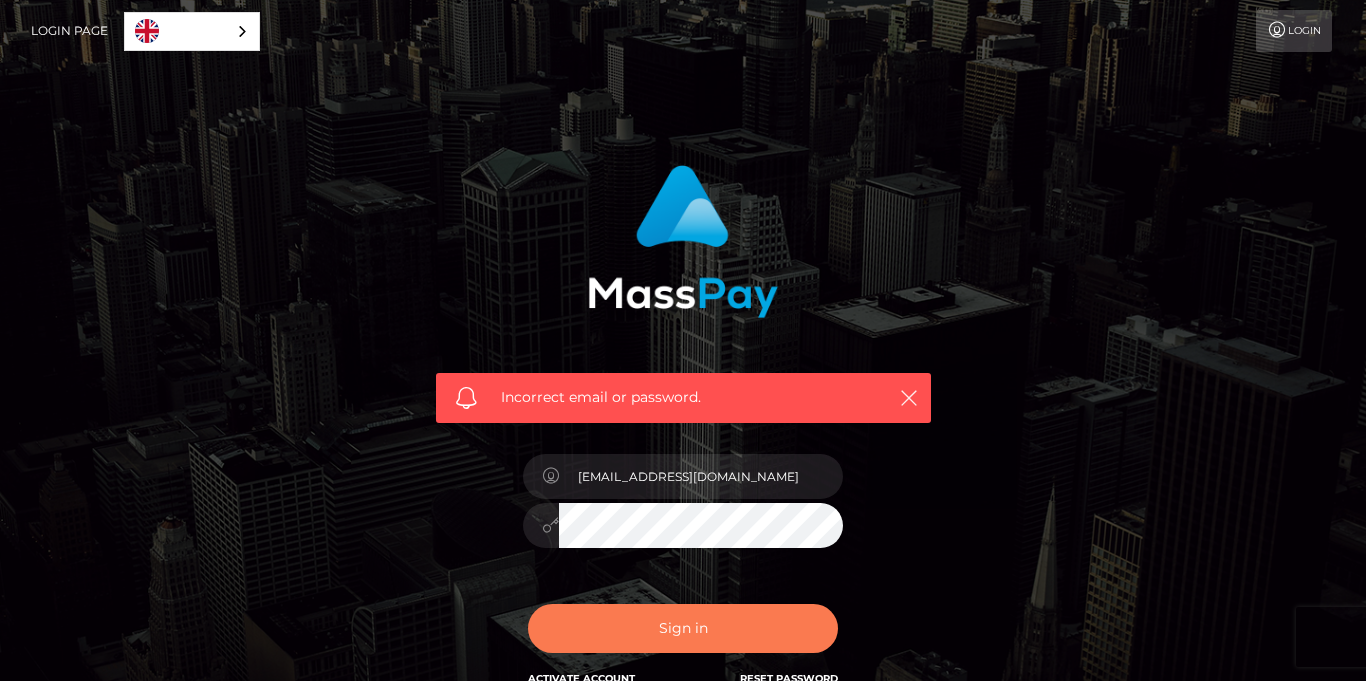 click on "Sign in" at bounding box center (683, 628) 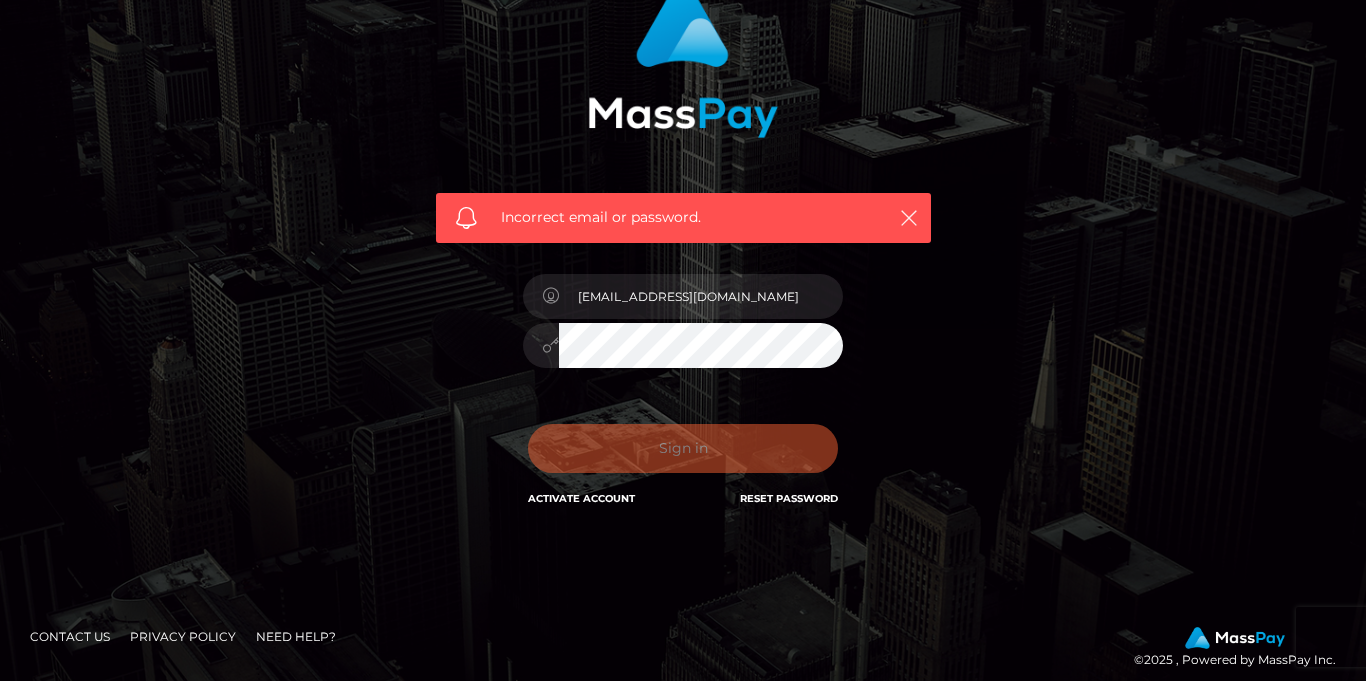 scroll, scrollTop: 193, scrollLeft: 0, axis: vertical 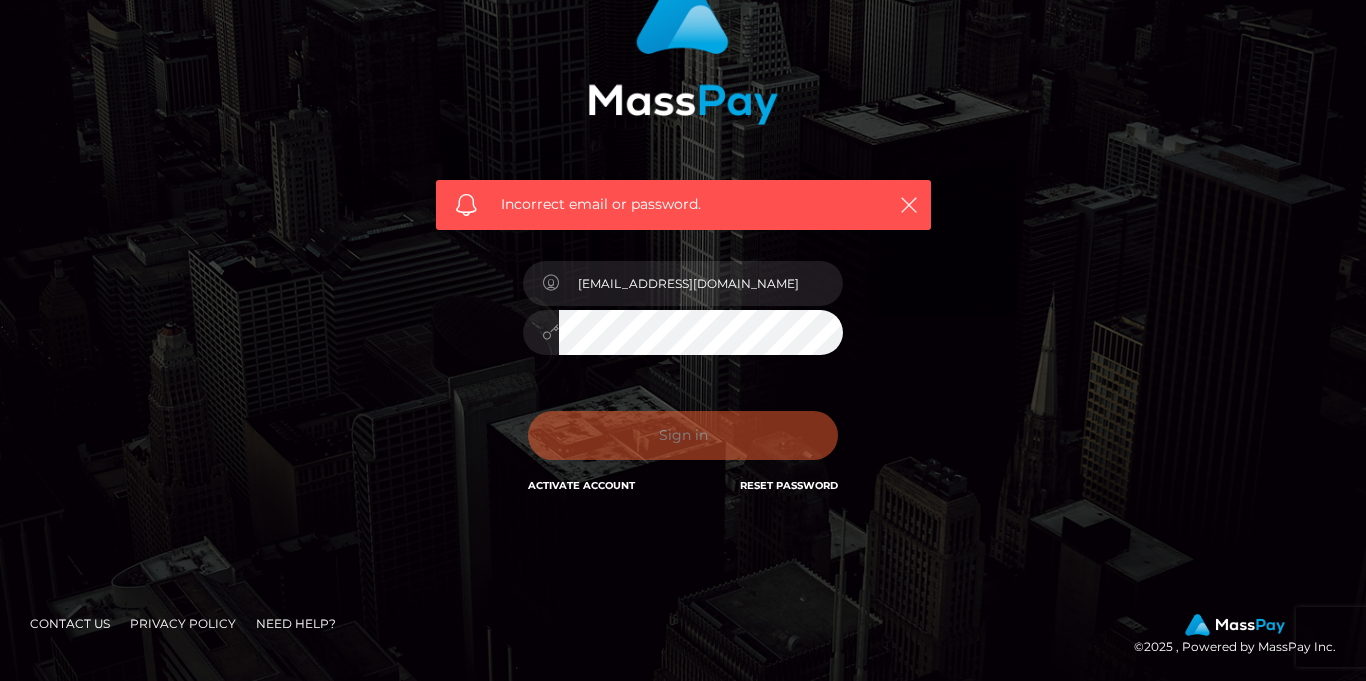 click on "Sign in
Activate
Account
Reset Password" at bounding box center (683, 443) 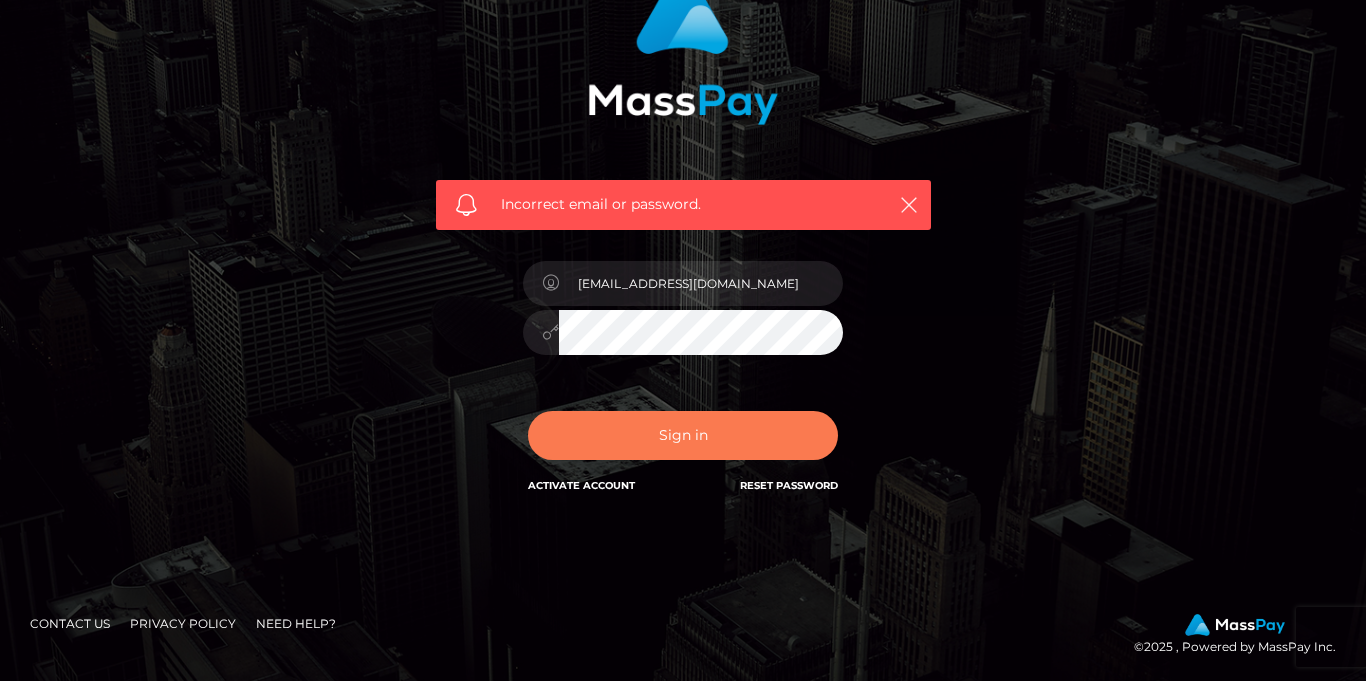 click on "Sign in" at bounding box center (683, 435) 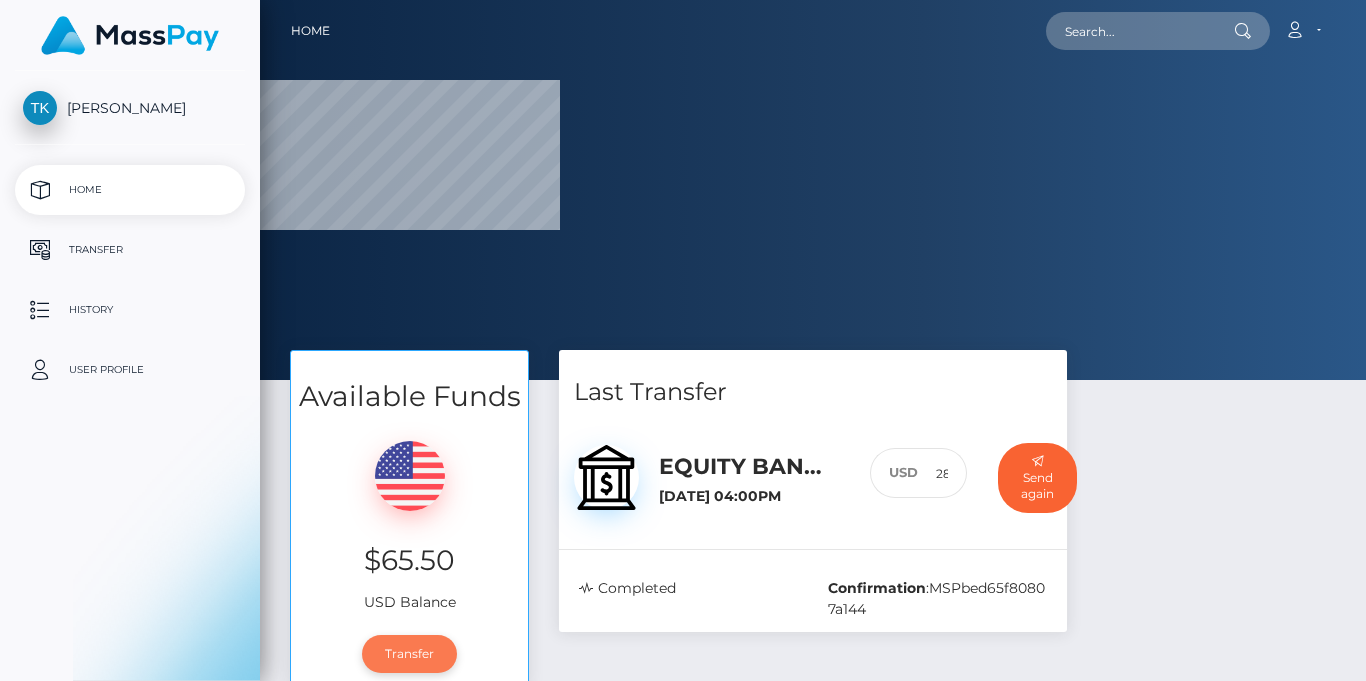 scroll, scrollTop: 0, scrollLeft: 0, axis: both 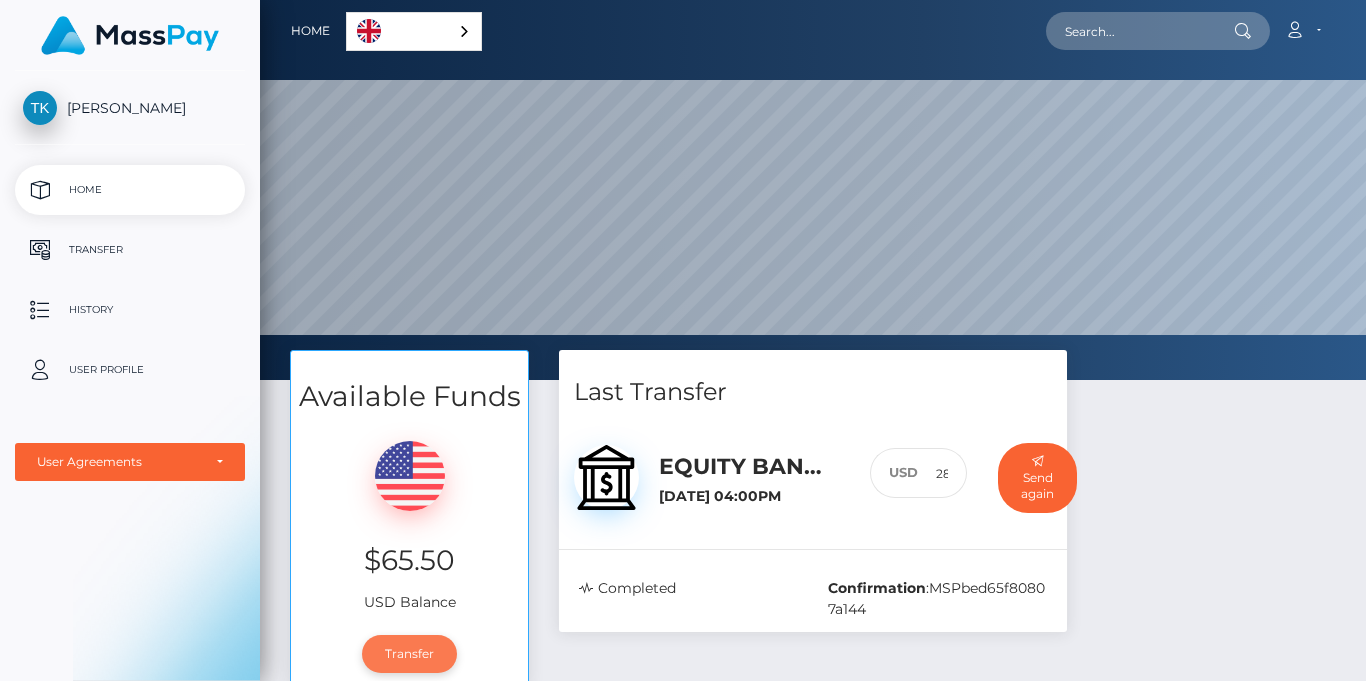 click on "Transfer" at bounding box center [409, 654] 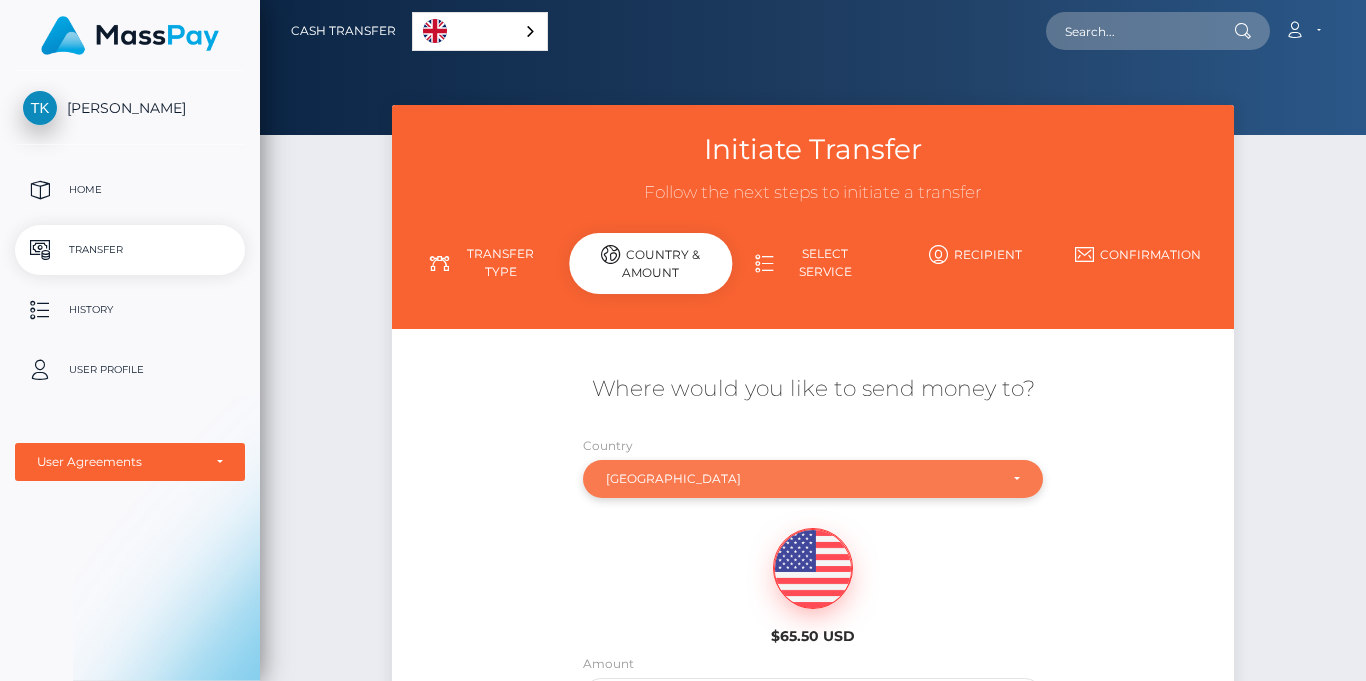 scroll, scrollTop: 282, scrollLeft: 0, axis: vertical 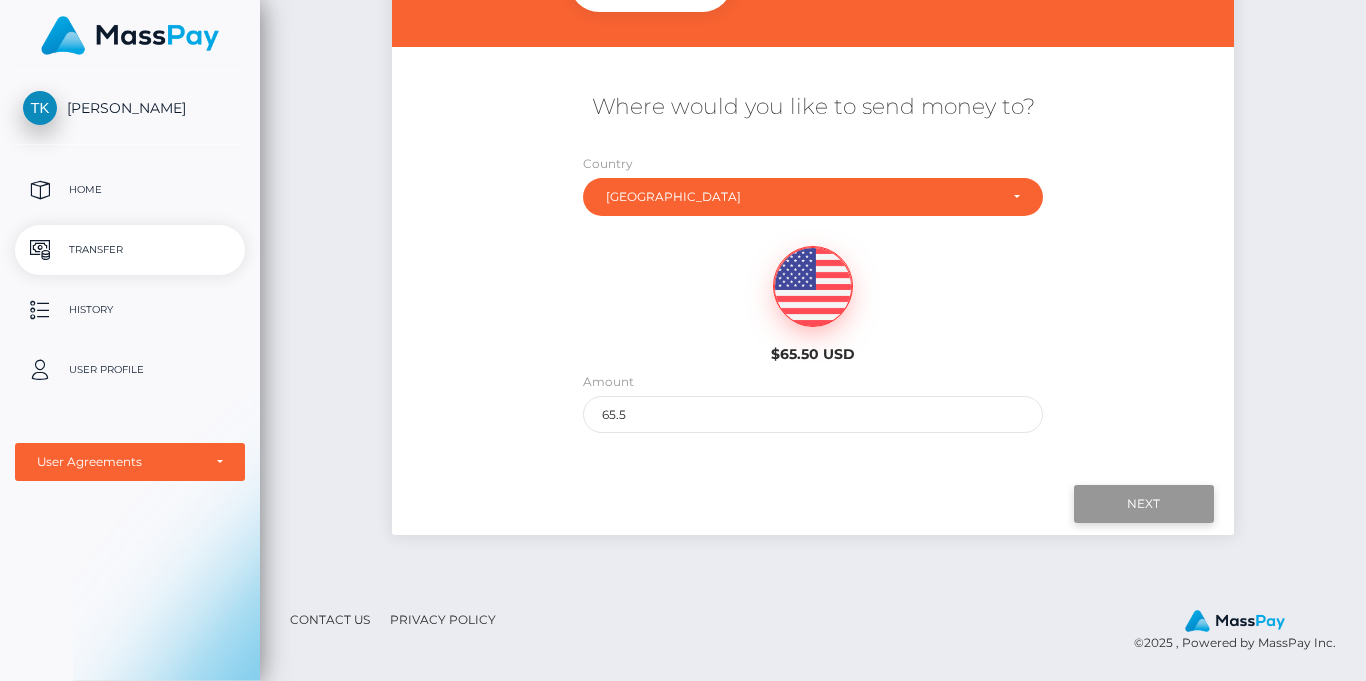 click on "Next" at bounding box center (1144, 504) 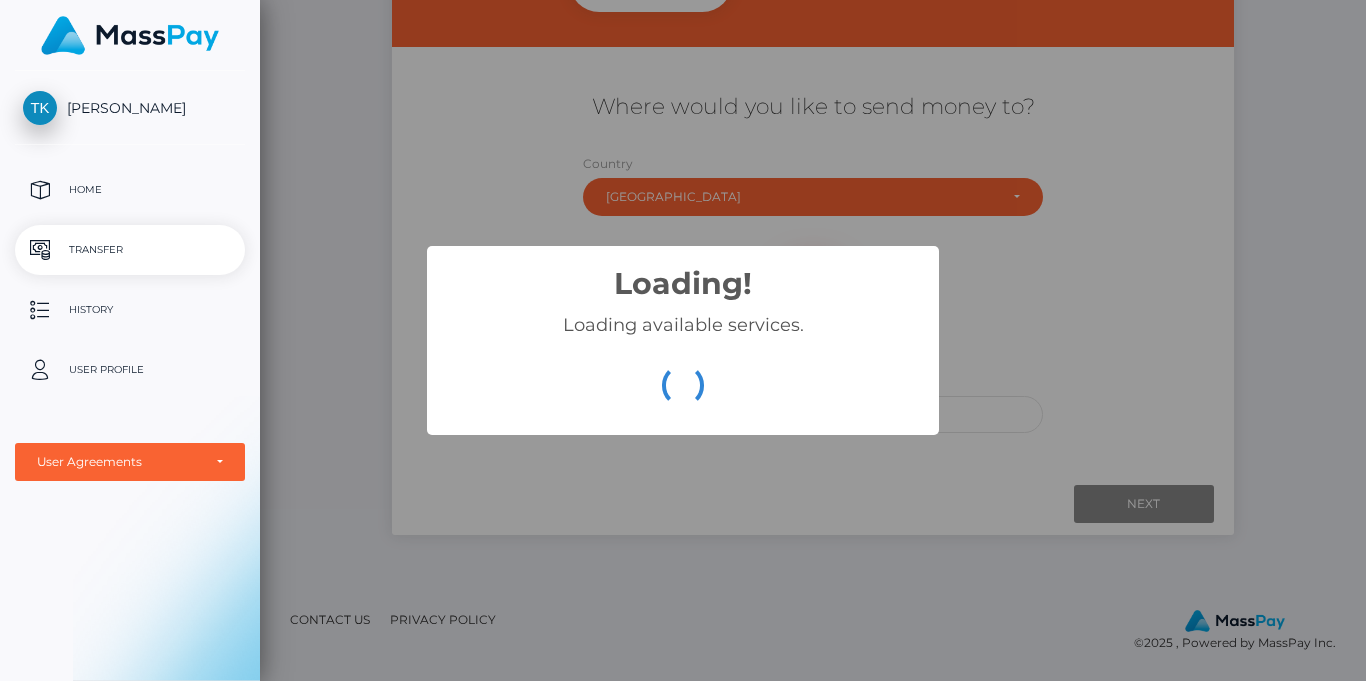 click on "Loading! × Loading available services. OK Cancel" at bounding box center [683, 340] 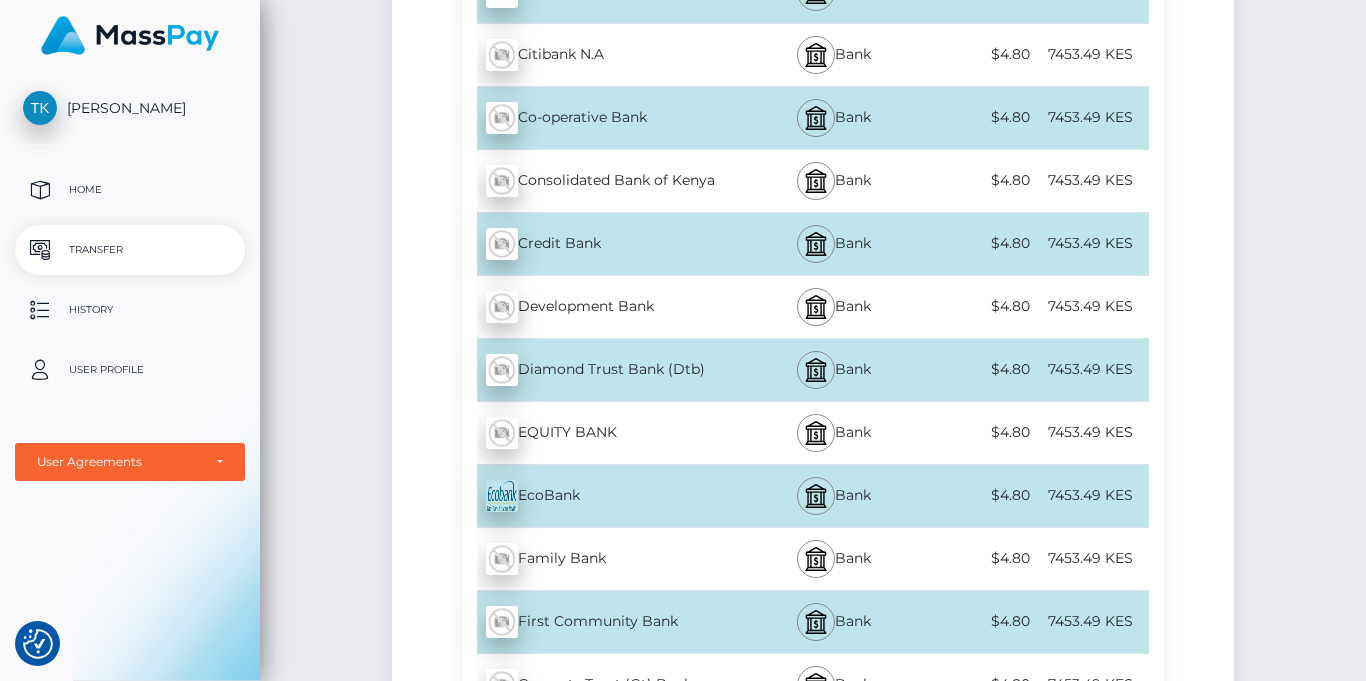 scroll, scrollTop: 947, scrollLeft: 0, axis: vertical 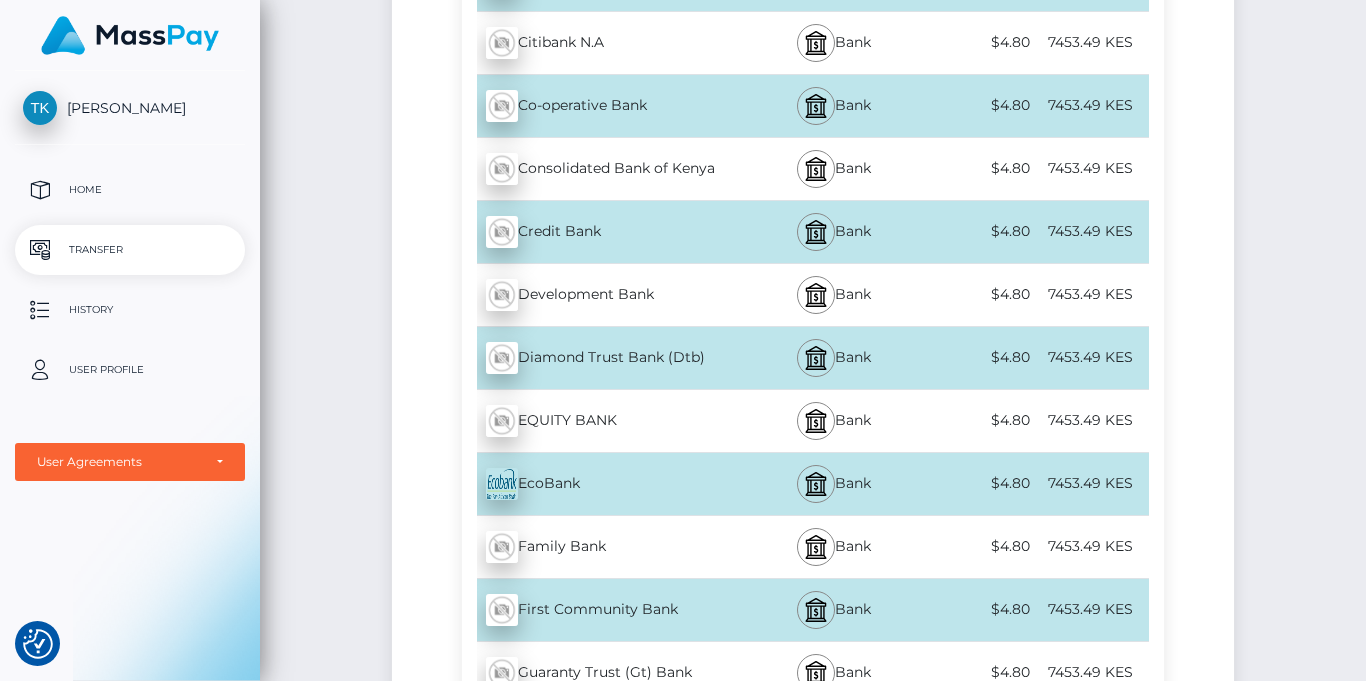 click on "EQUITY BANK  - KES" at bounding box center (605, 421) 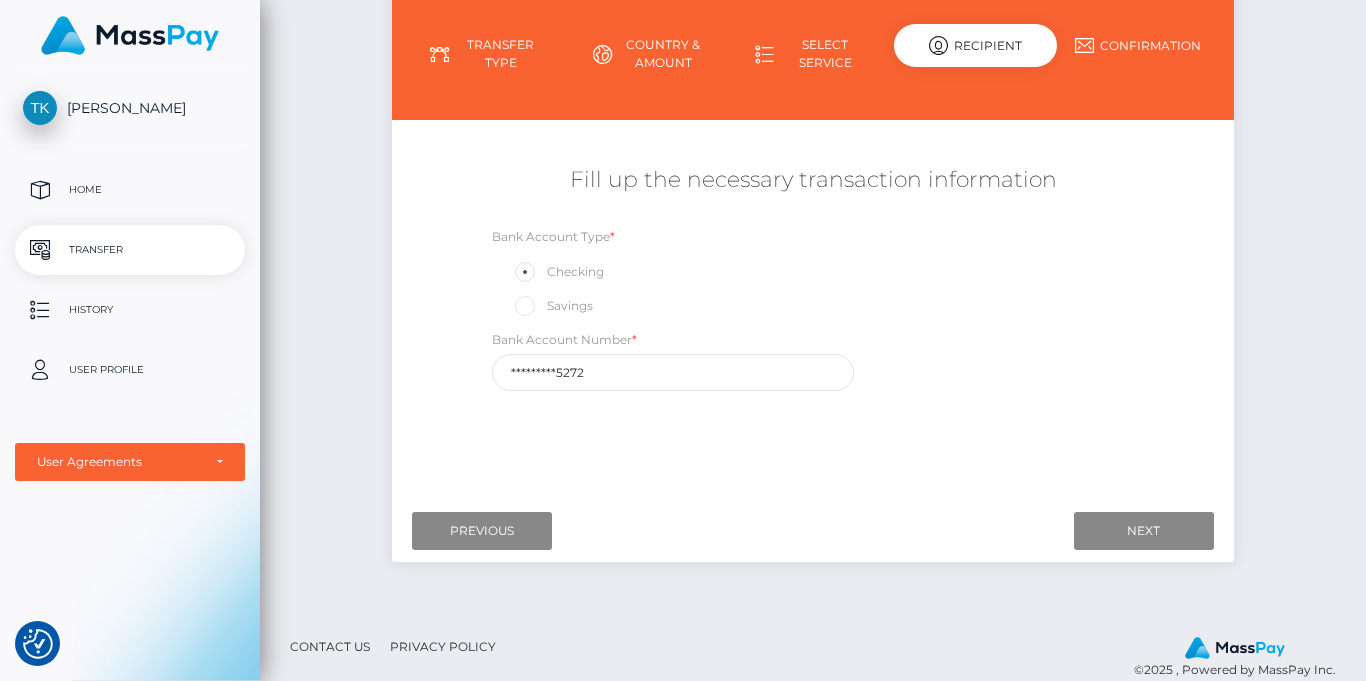scroll, scrollTop: 210, scrollLeft: 0, axis: vertical 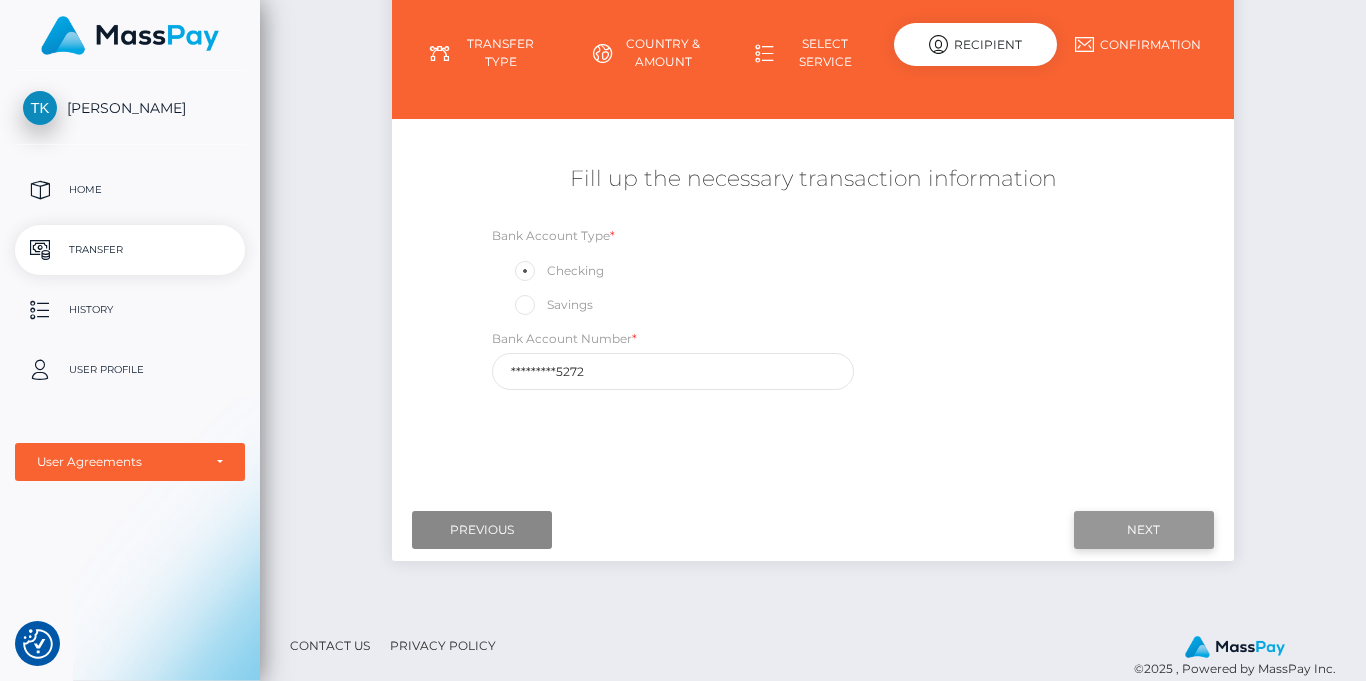 click on "Next" at bounding box center (1144, 530) 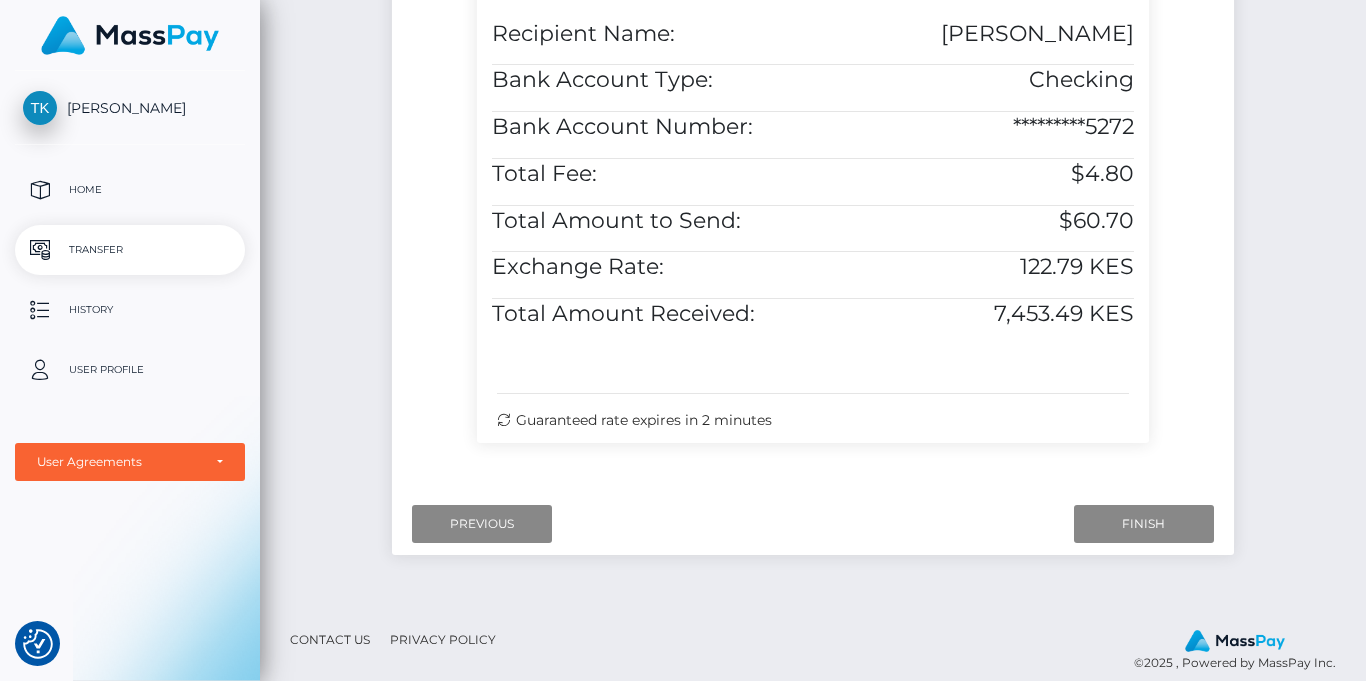 scroll, scrollTop: 683, scrollLeft: 0, axis: vertical 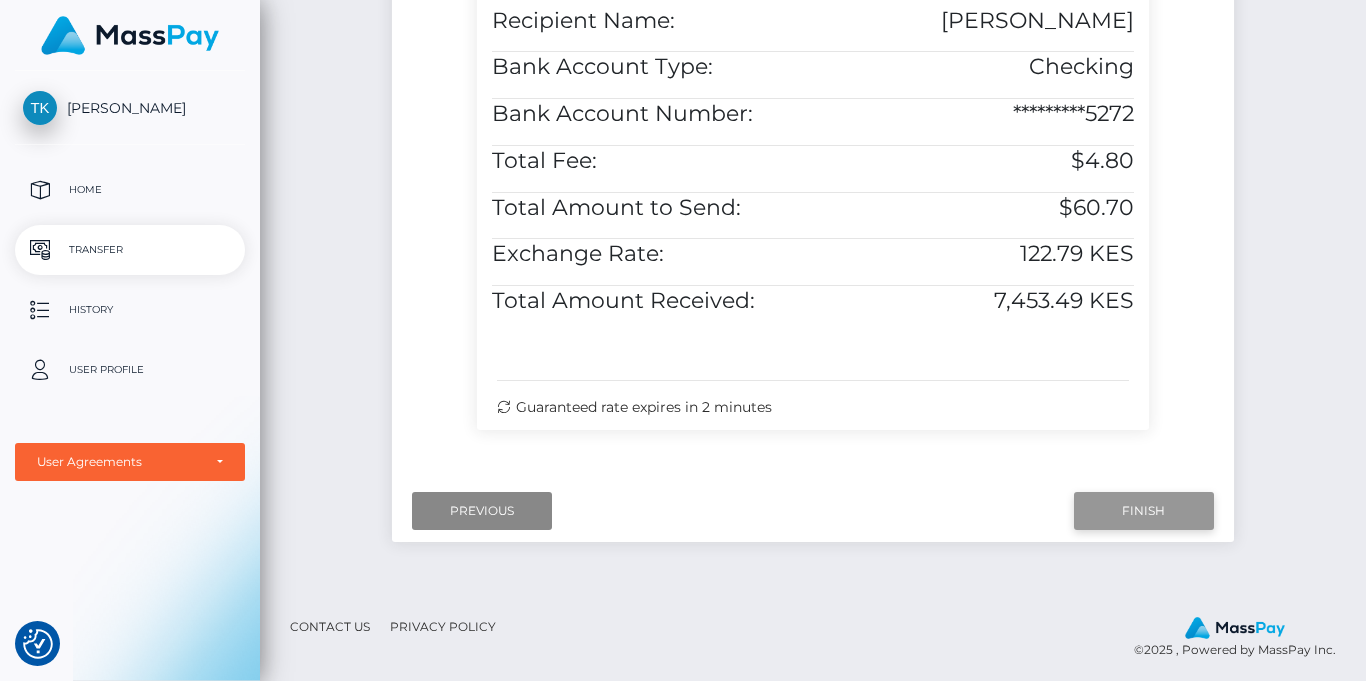 click on "Finish" at bounding box center (1144, 511) 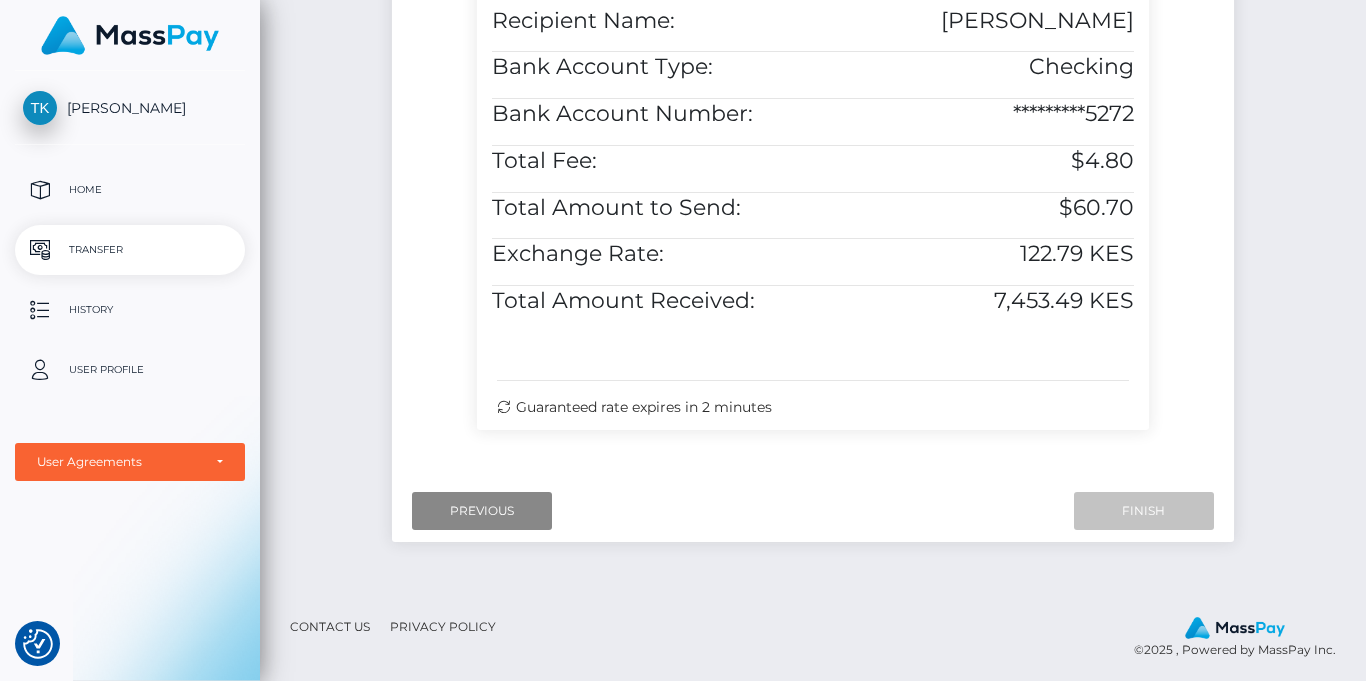 scroll, scrollTop: 458, scrollLeft: 0, axis: vertical 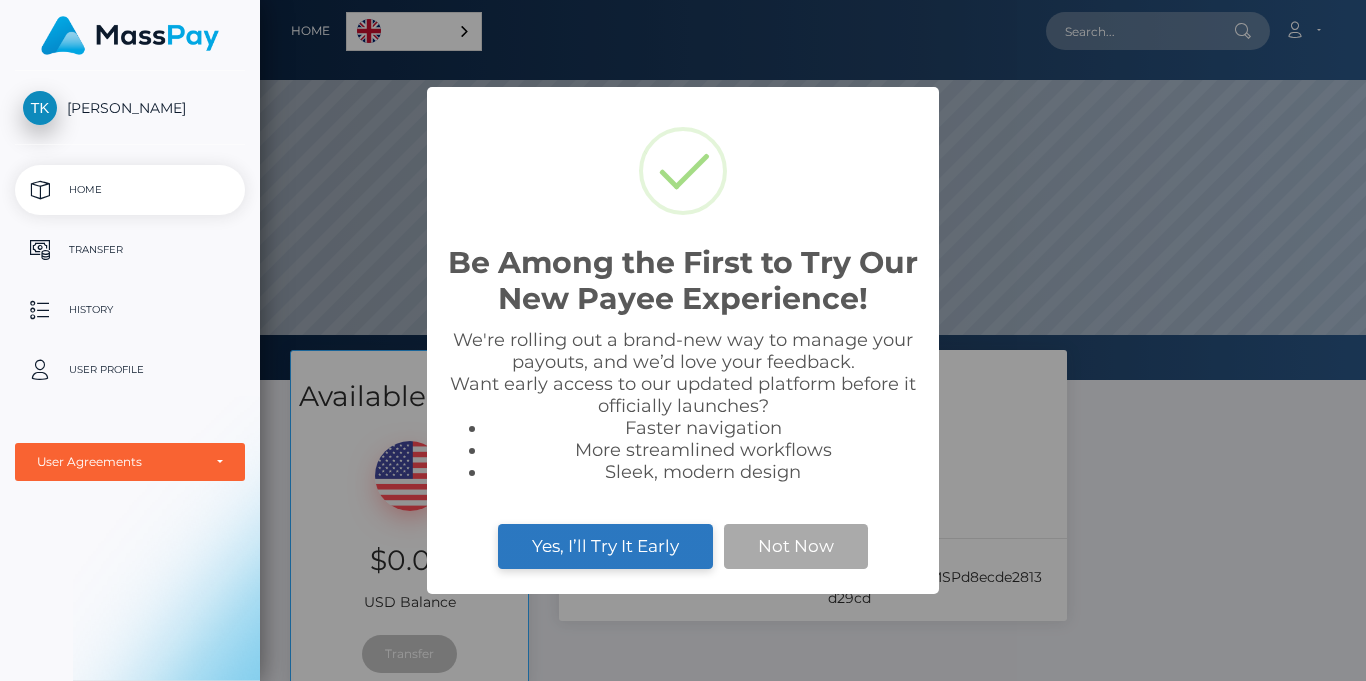 click on "Yes, I’ll Try It Early" at bounding box center (605, 546) 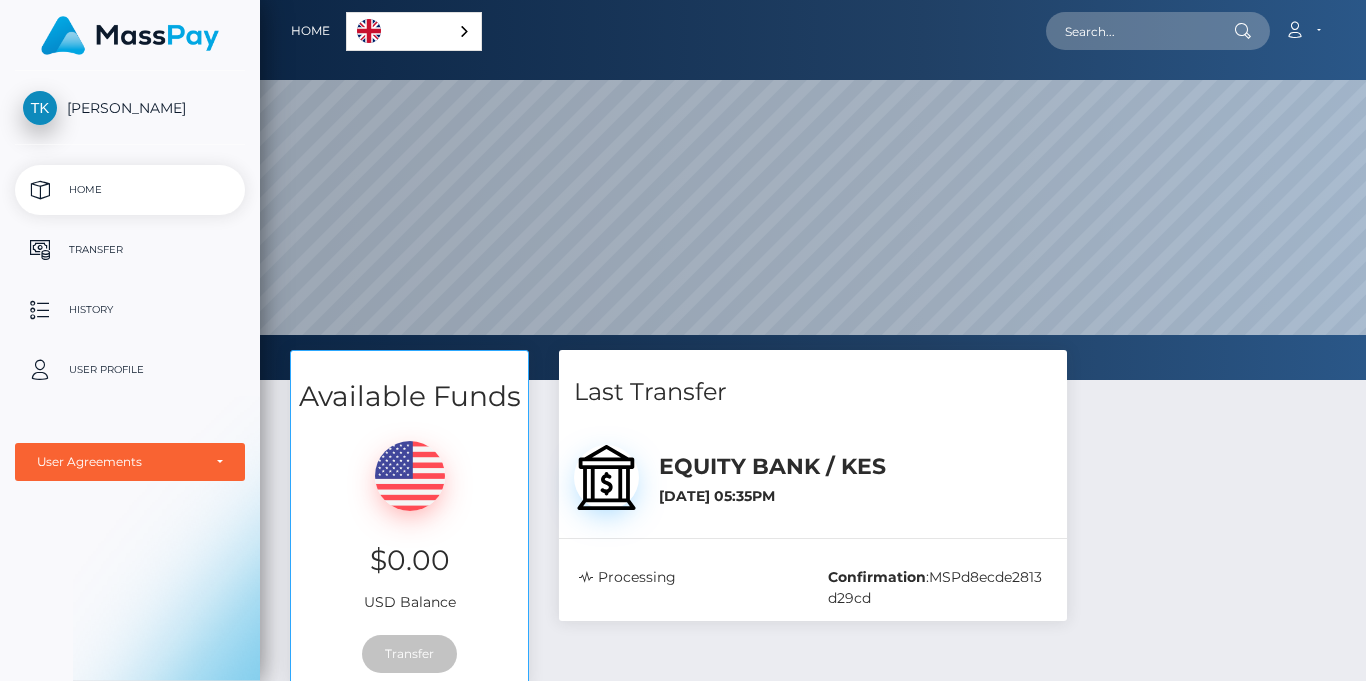 scroll, scrollTop: 999620, scrollLeft: 998894, axis: both 